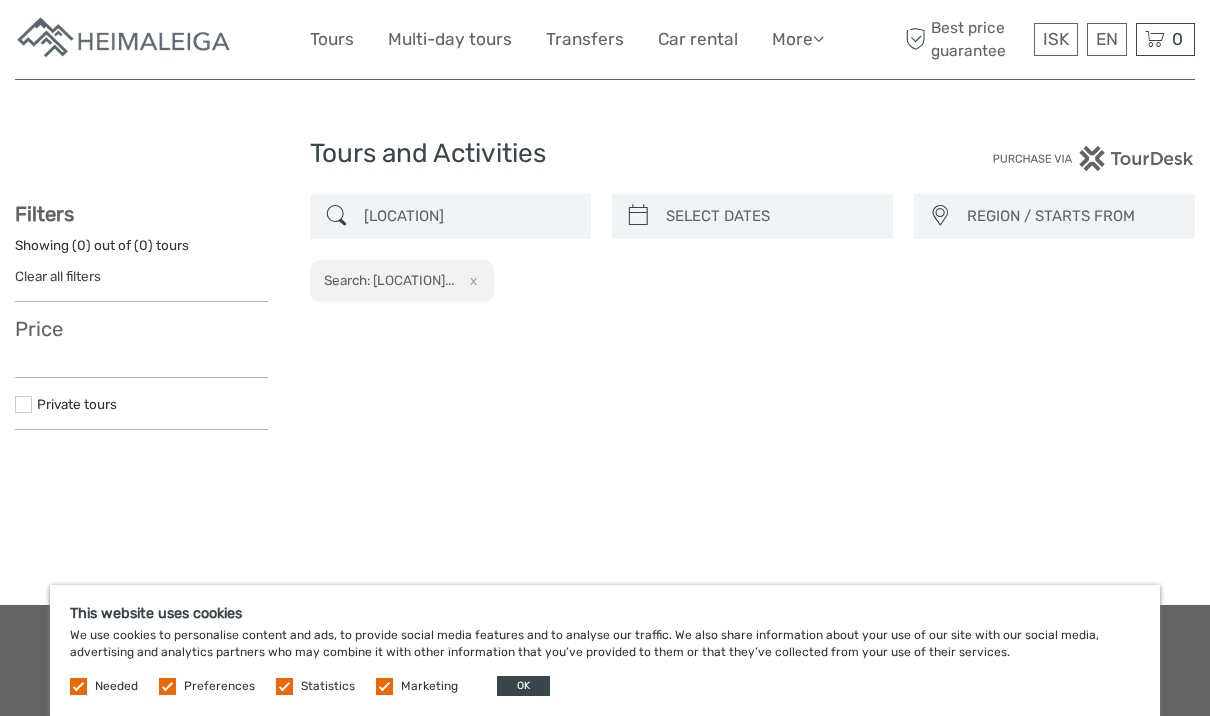select 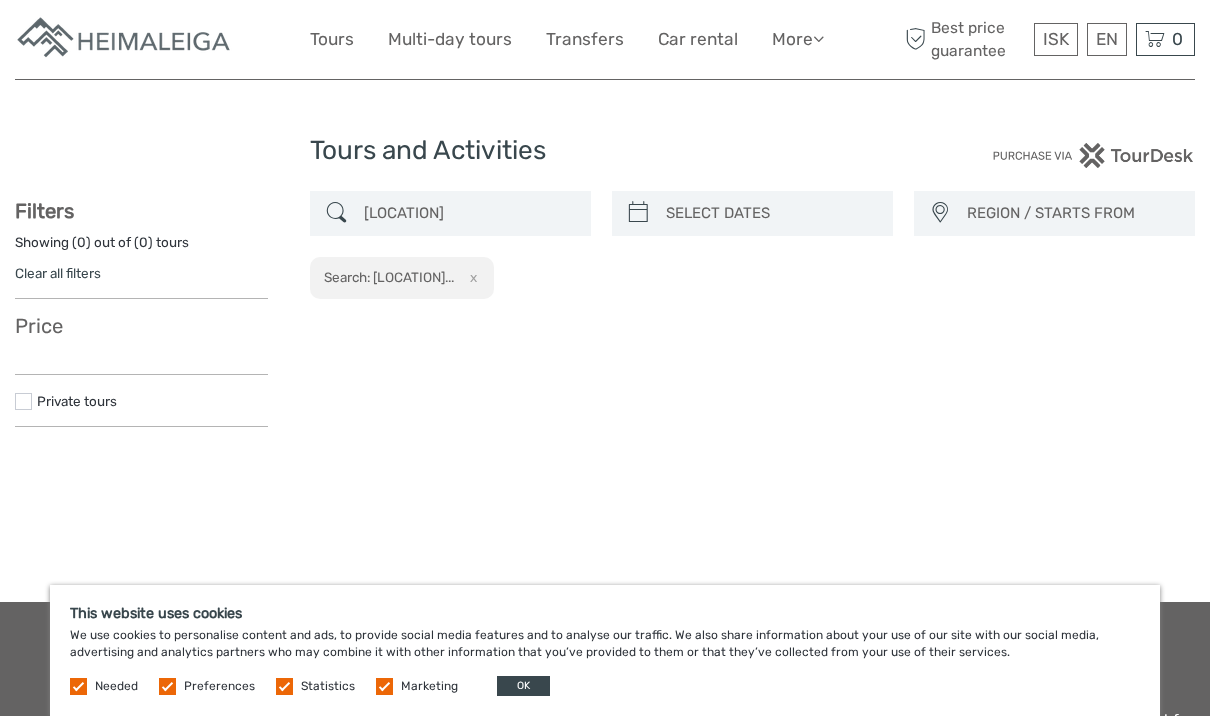 scroll, scrollTop: 0, scrollLeft: 0, axis: both 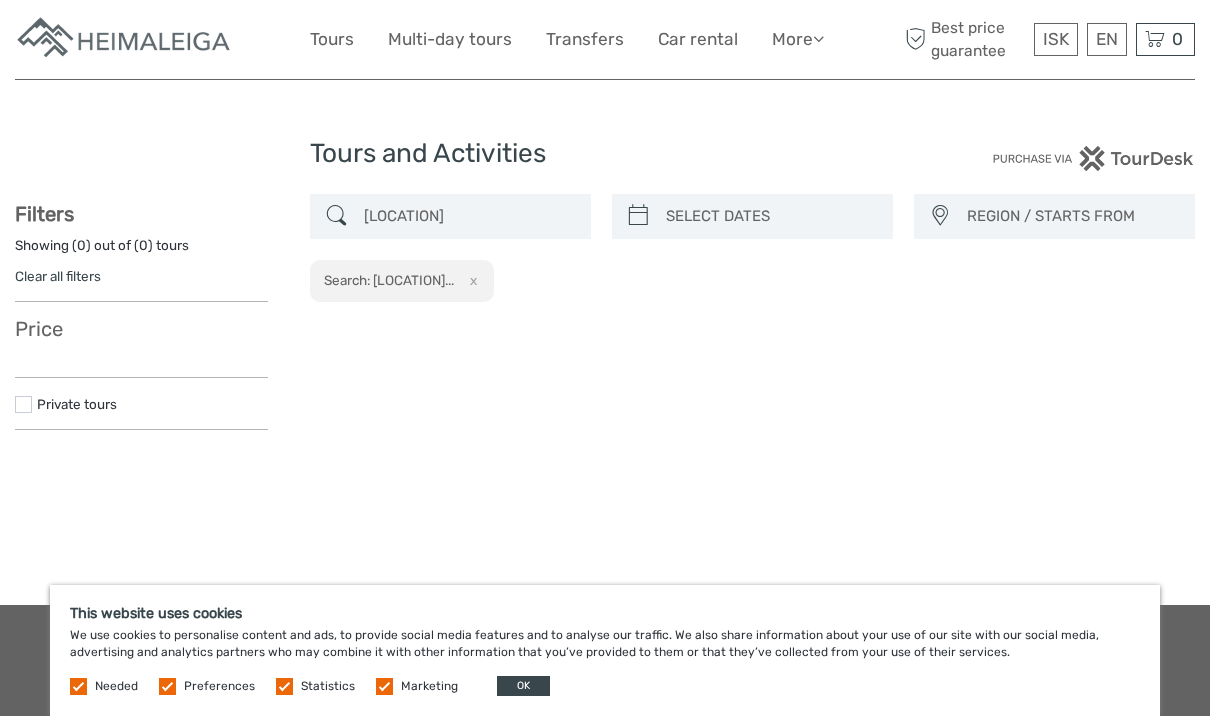 type on "03/08/2025" 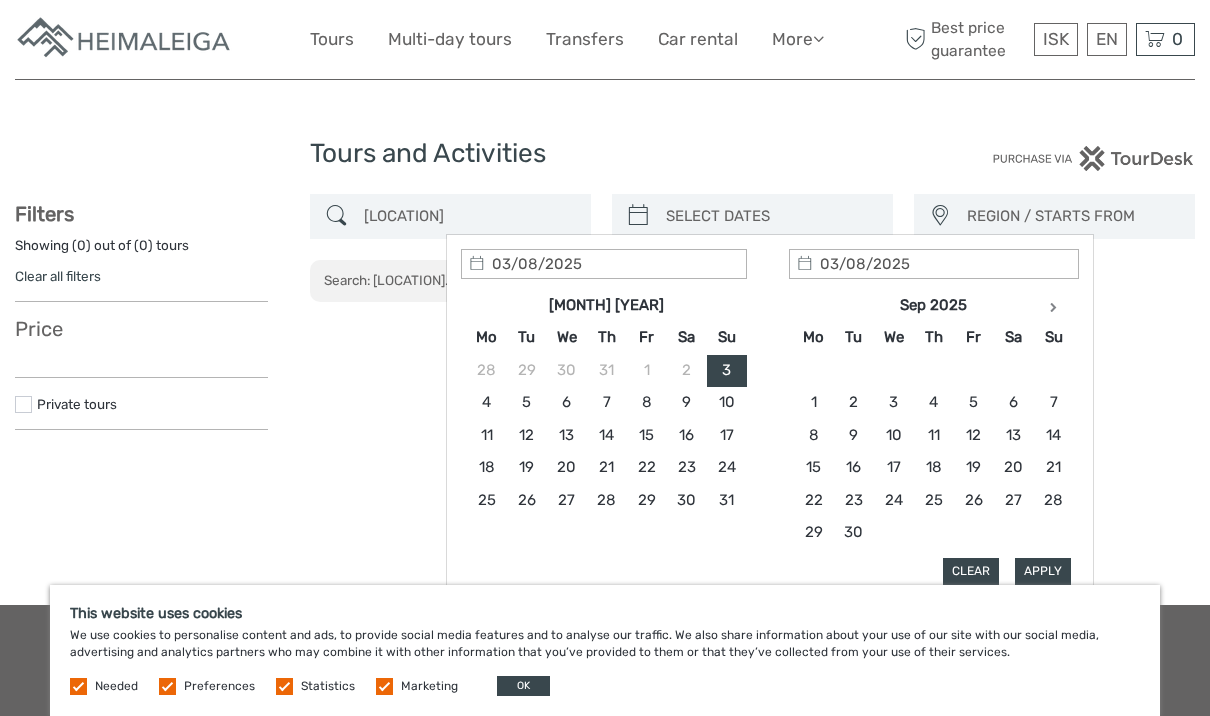 click at bounding box center [770, 216] 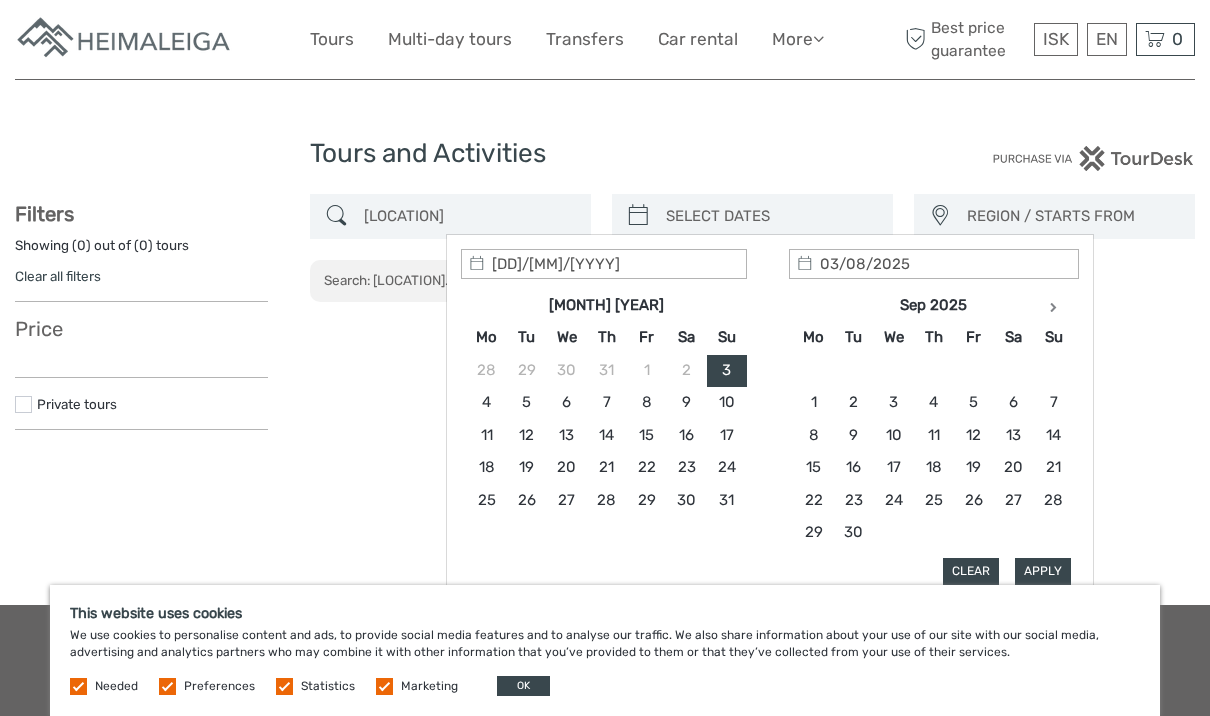type on "03/08/2025" 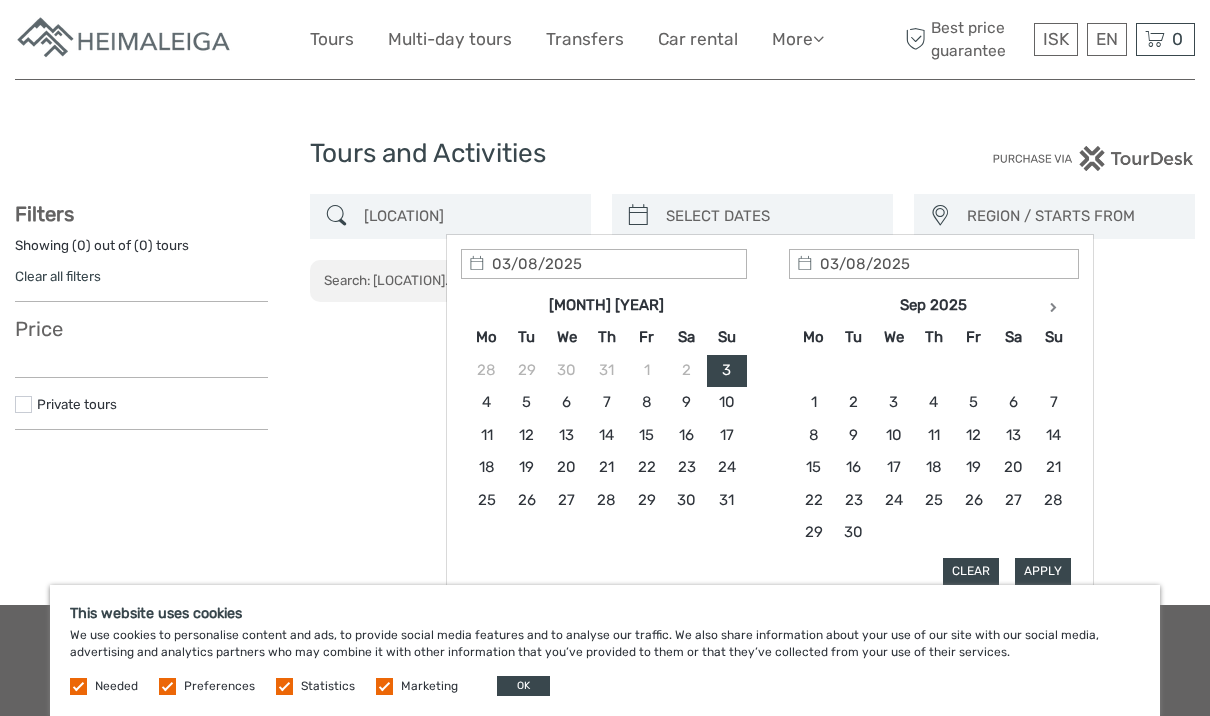 click on "Apply" at bounding box center (1043, 571) 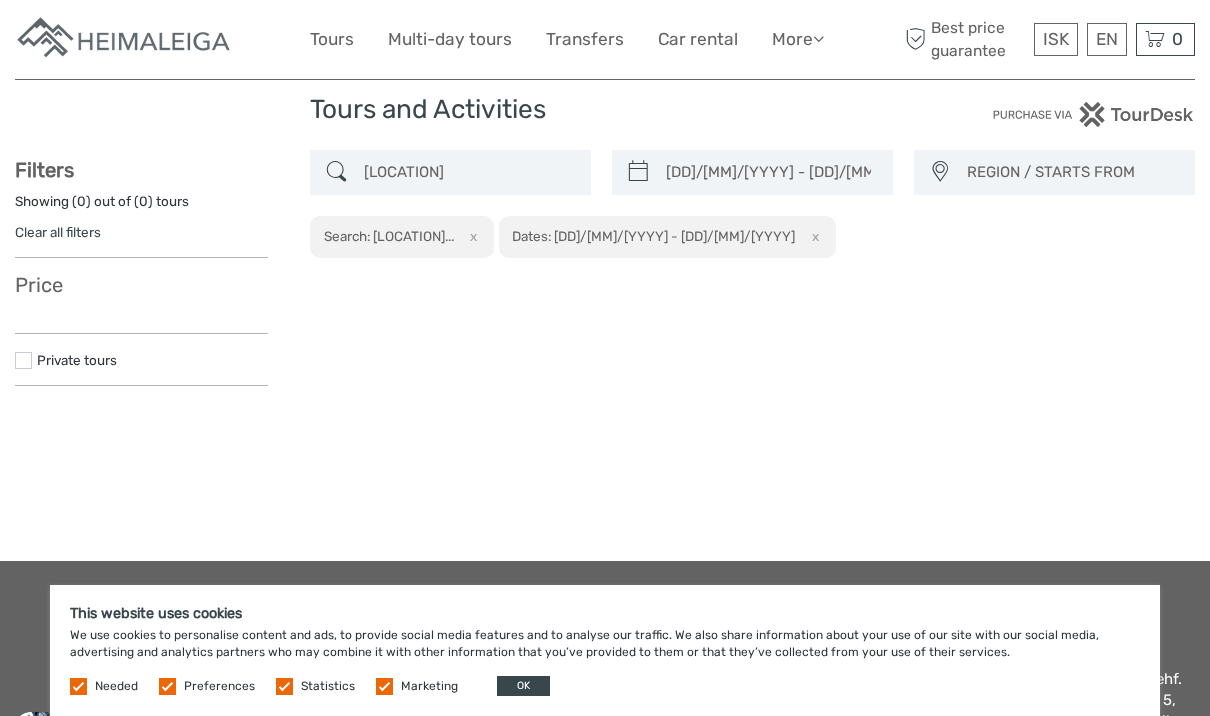 scroll, scrollTop: 33, scrollLeft: 0, axis: vertical 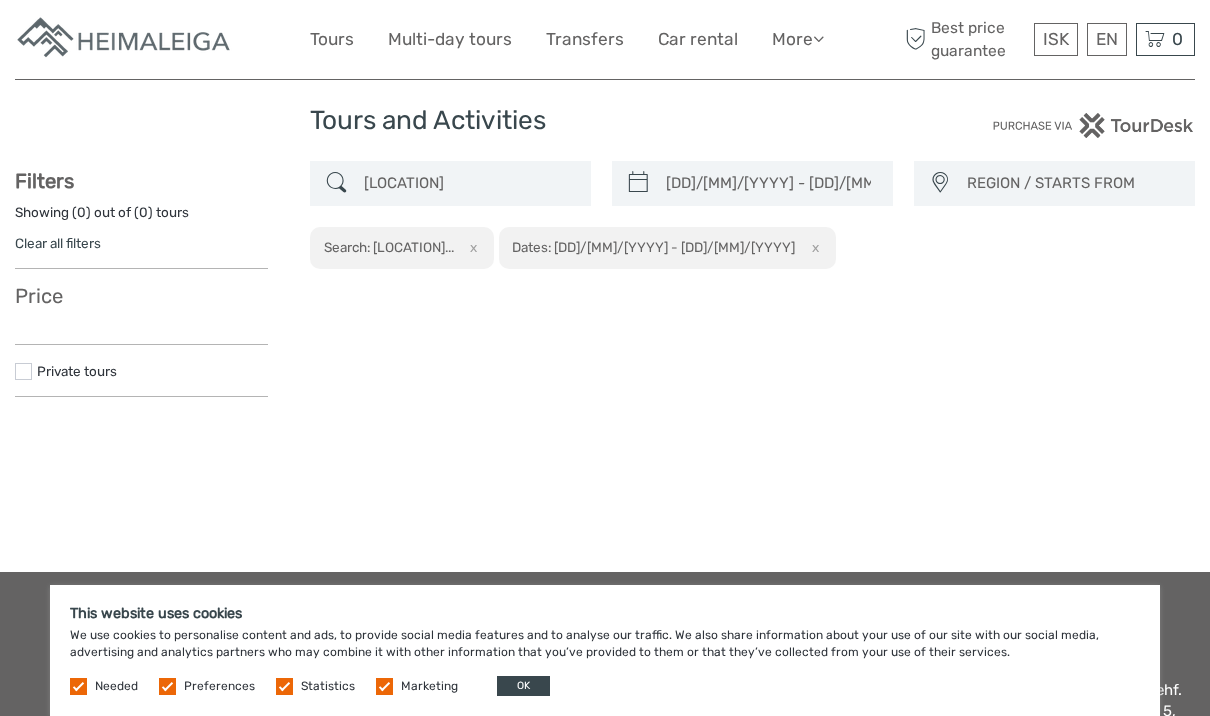 click on "blu e%20lagoon" at bounding box center (450, 183) 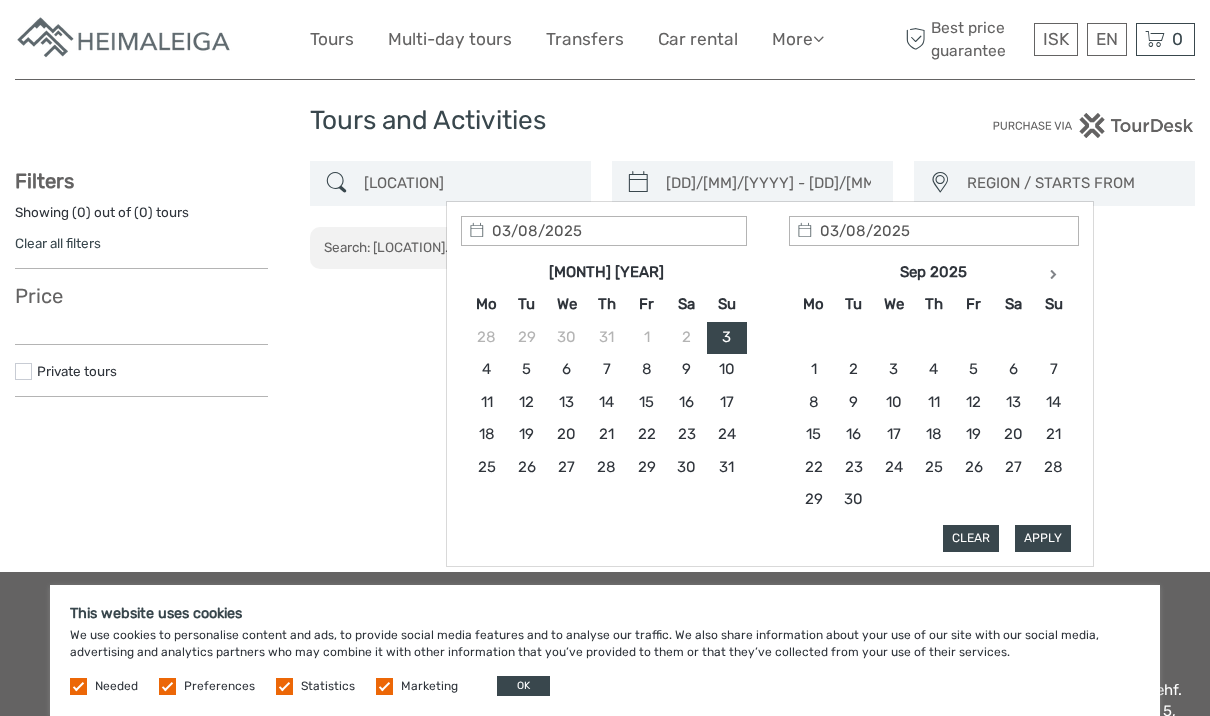 click on "03/08/2025 - 03/08/2025" at bounding box center (770, 183) 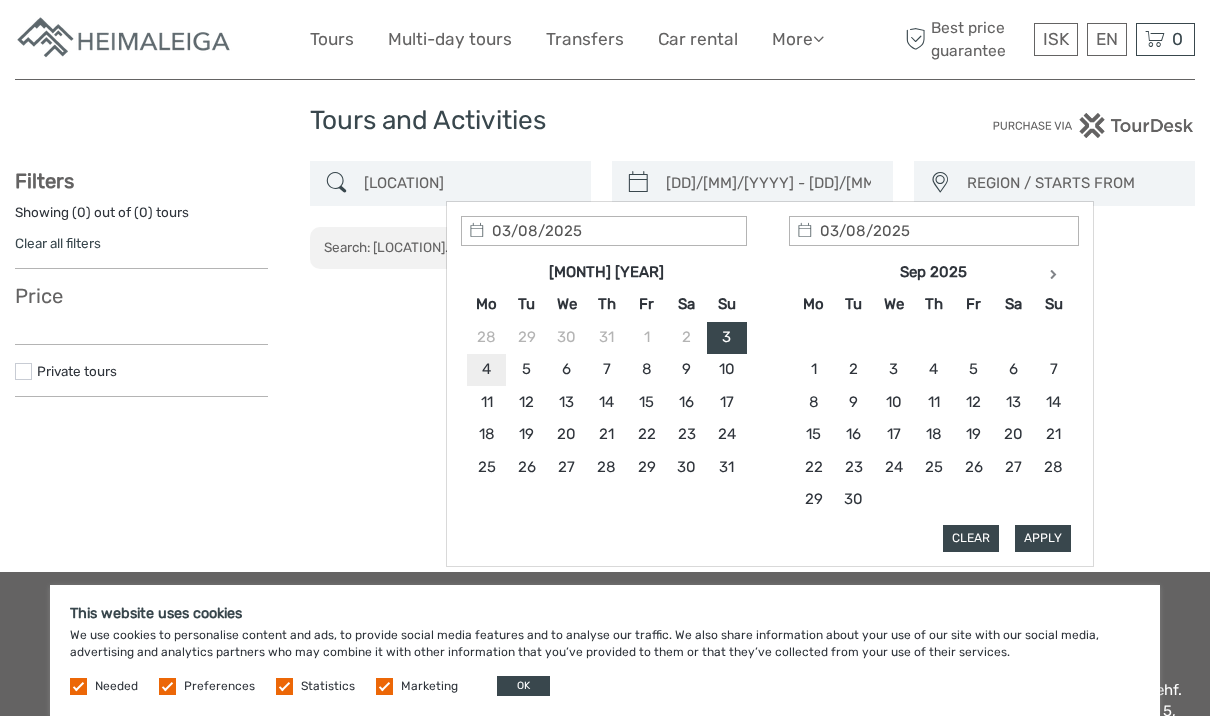 type on "04/08/2025" 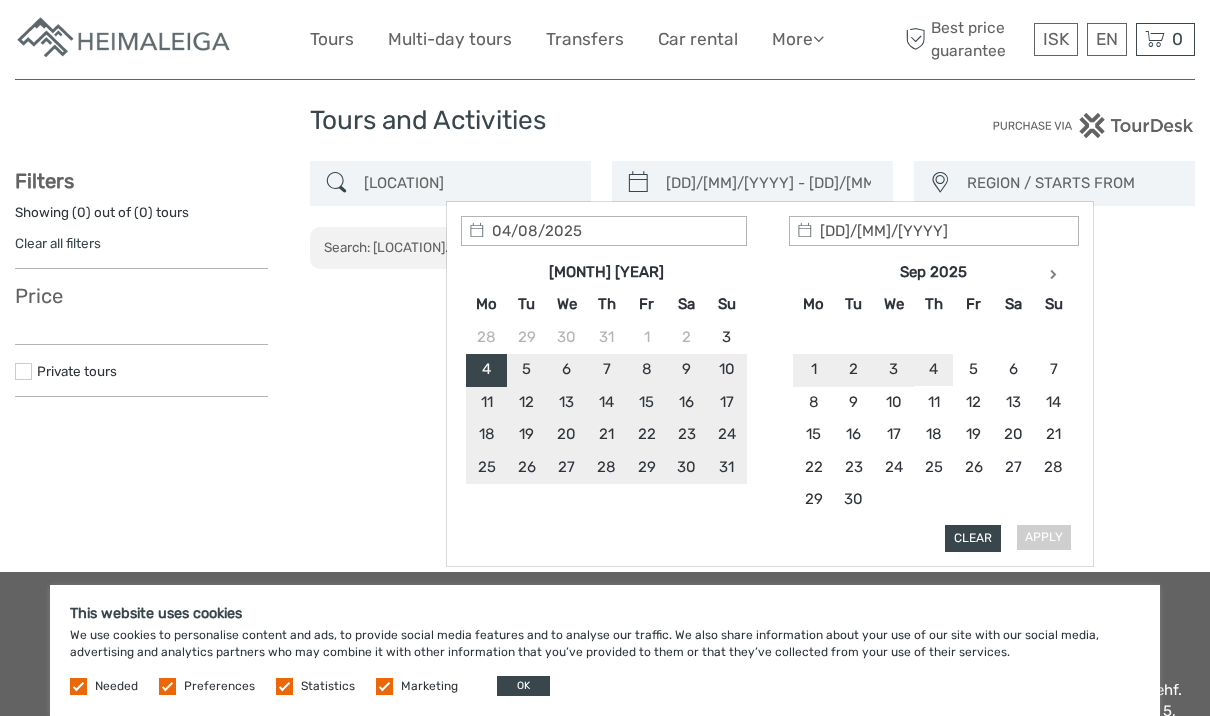 type on "04/09/2025" 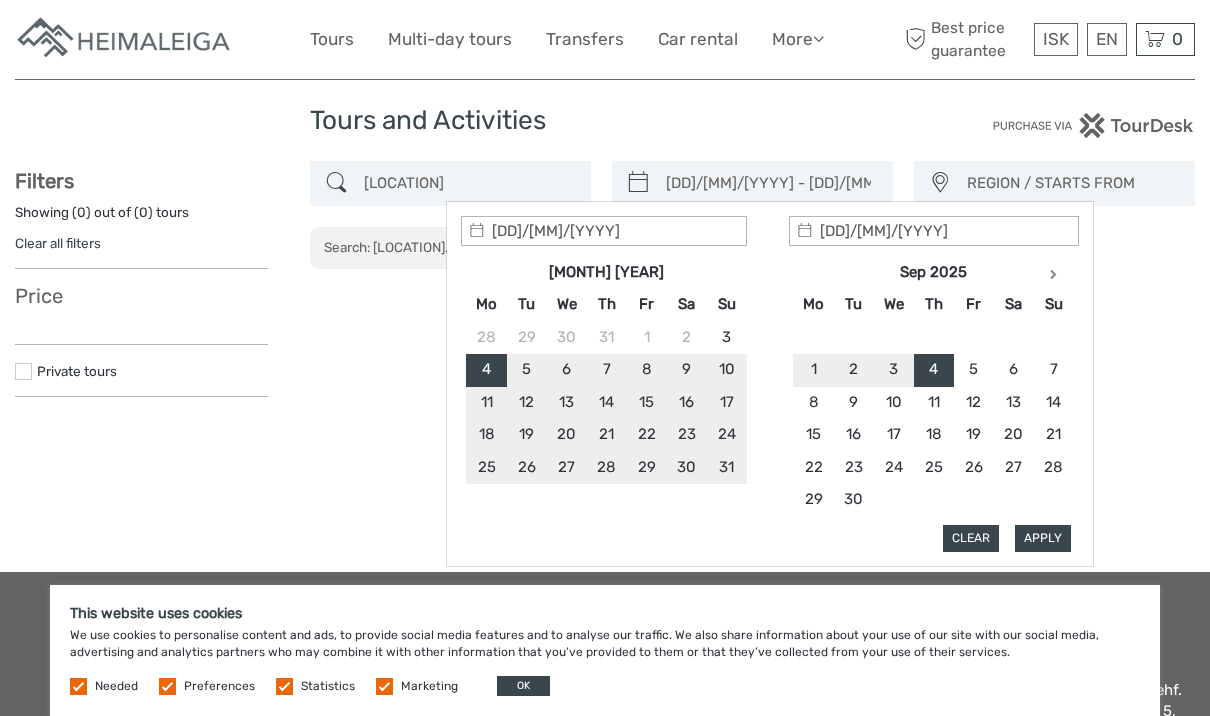 type on "04/08/2025" 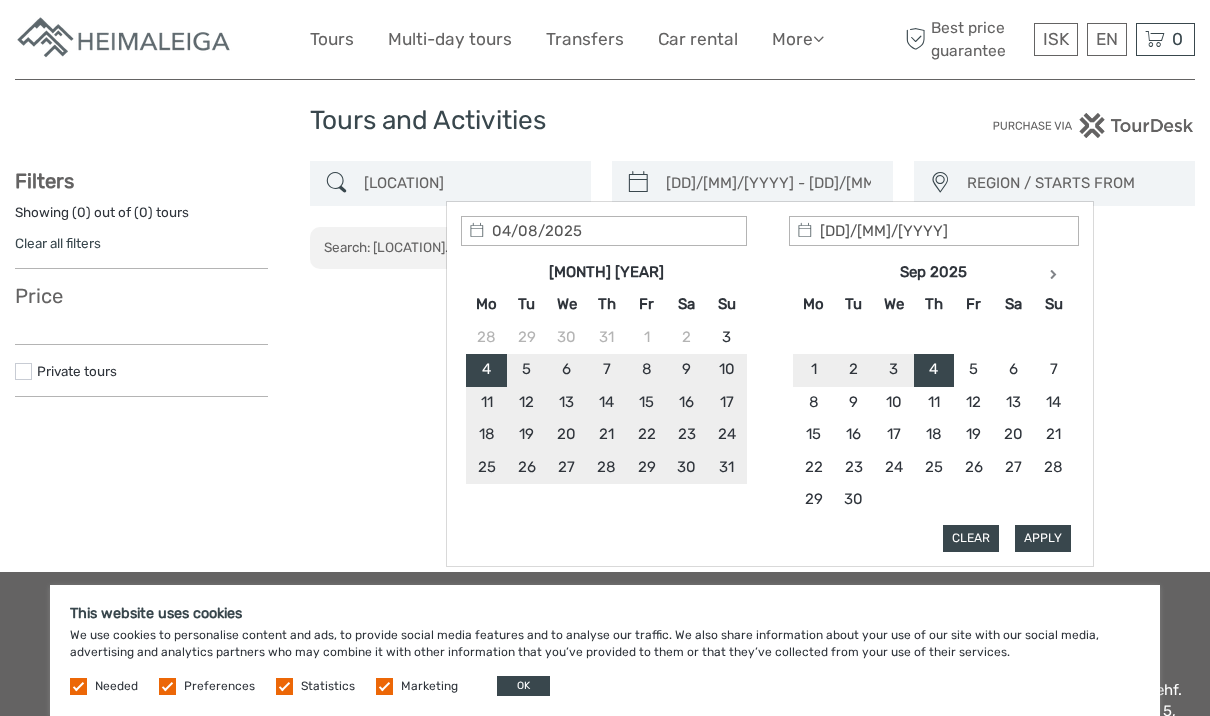 click on "Apply" at bounding box center [1043, 538] 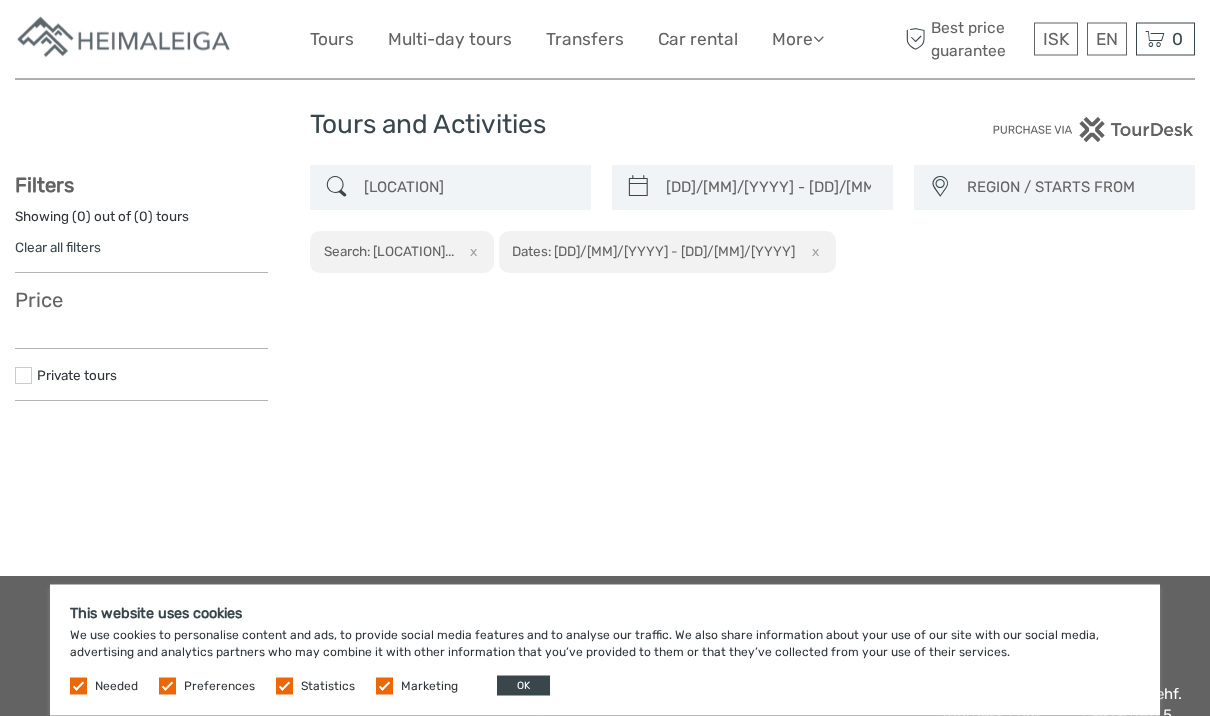 scroll, scrollTop: 0, scrollLeft: 0, axis: both 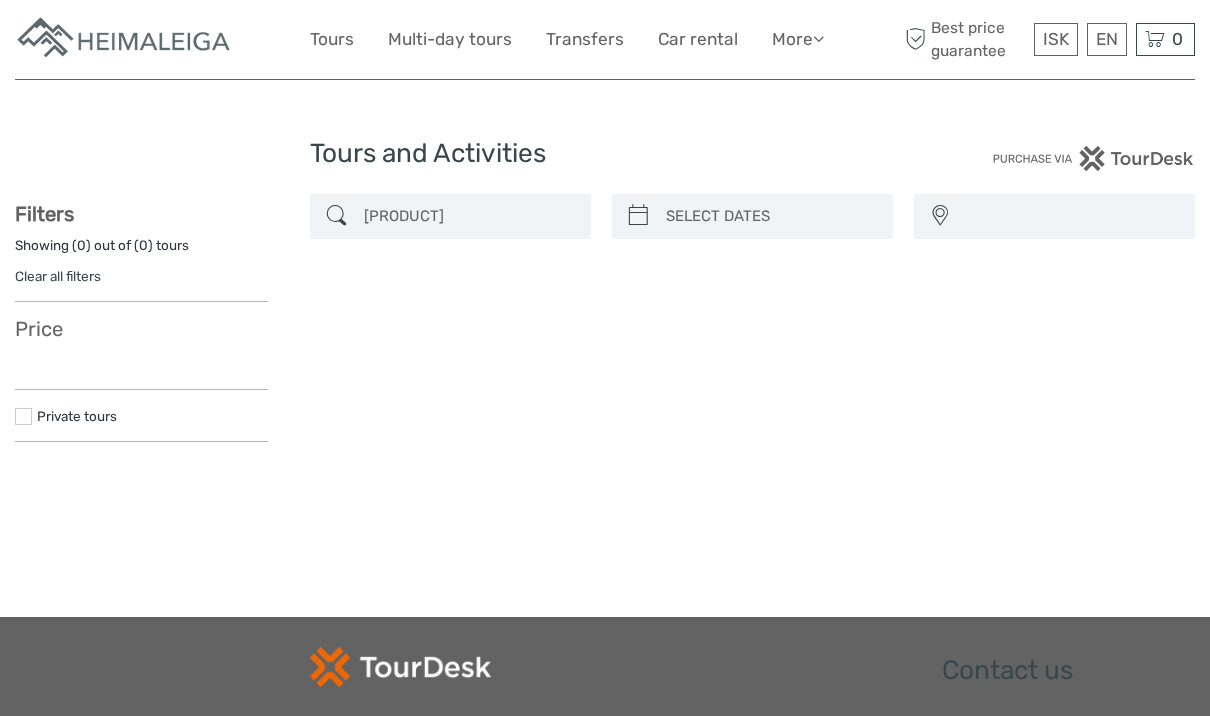 select 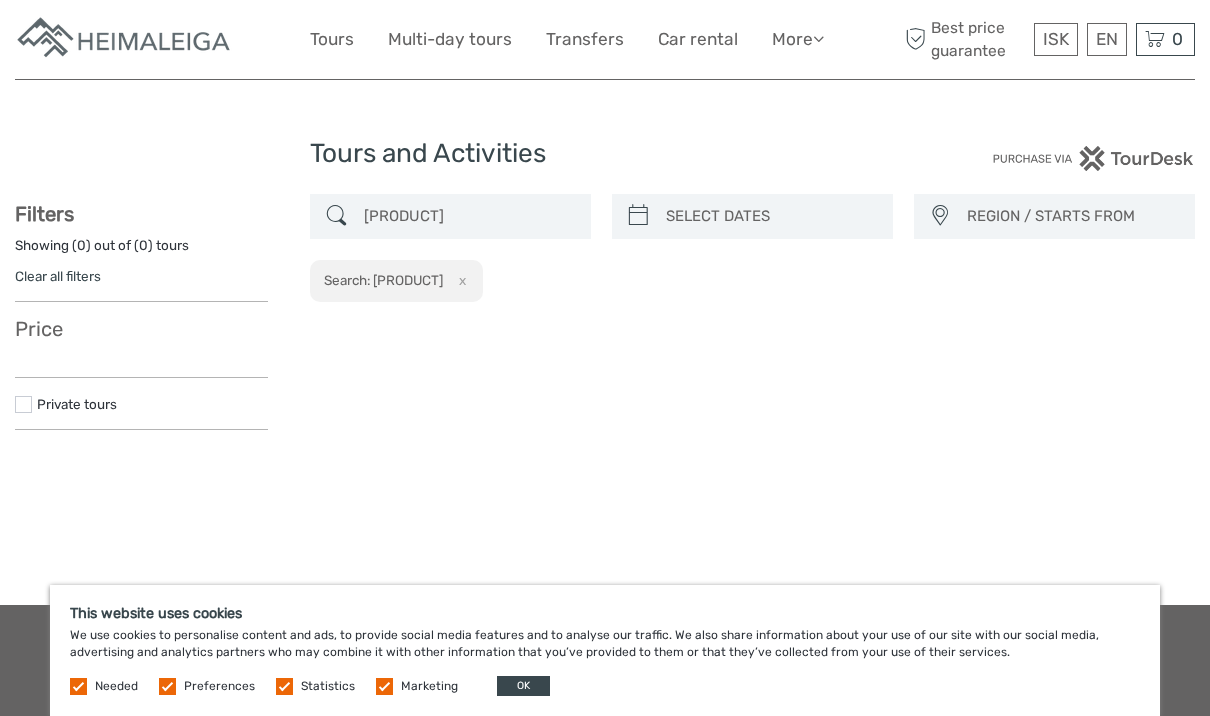 scroll, scrollTop: 0, scrollLeft: 0, axis: both 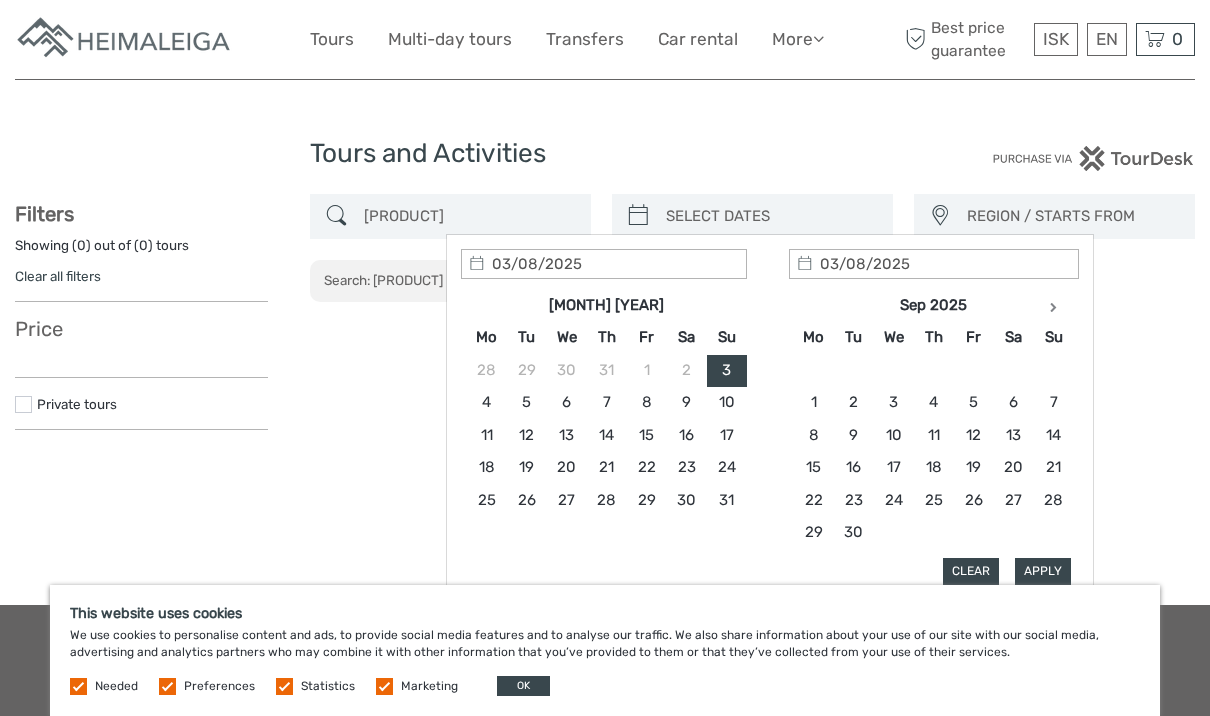 click at bounding box center (770, 216) 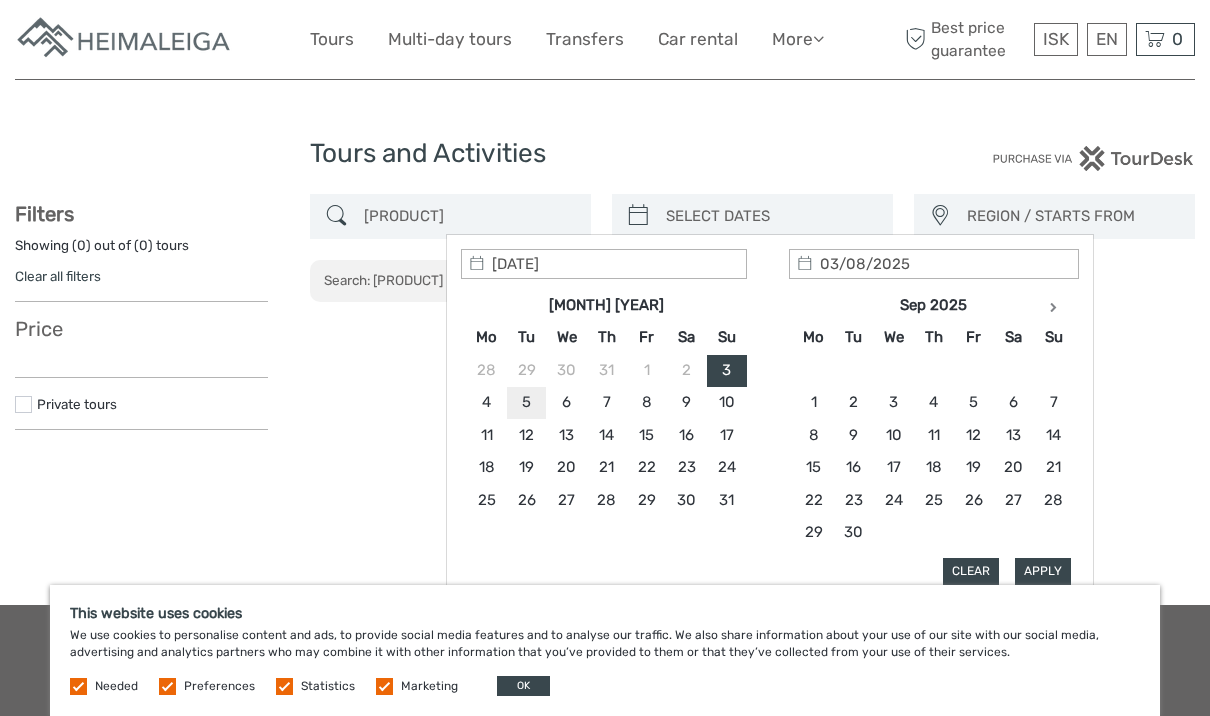type on "05/08/2025" 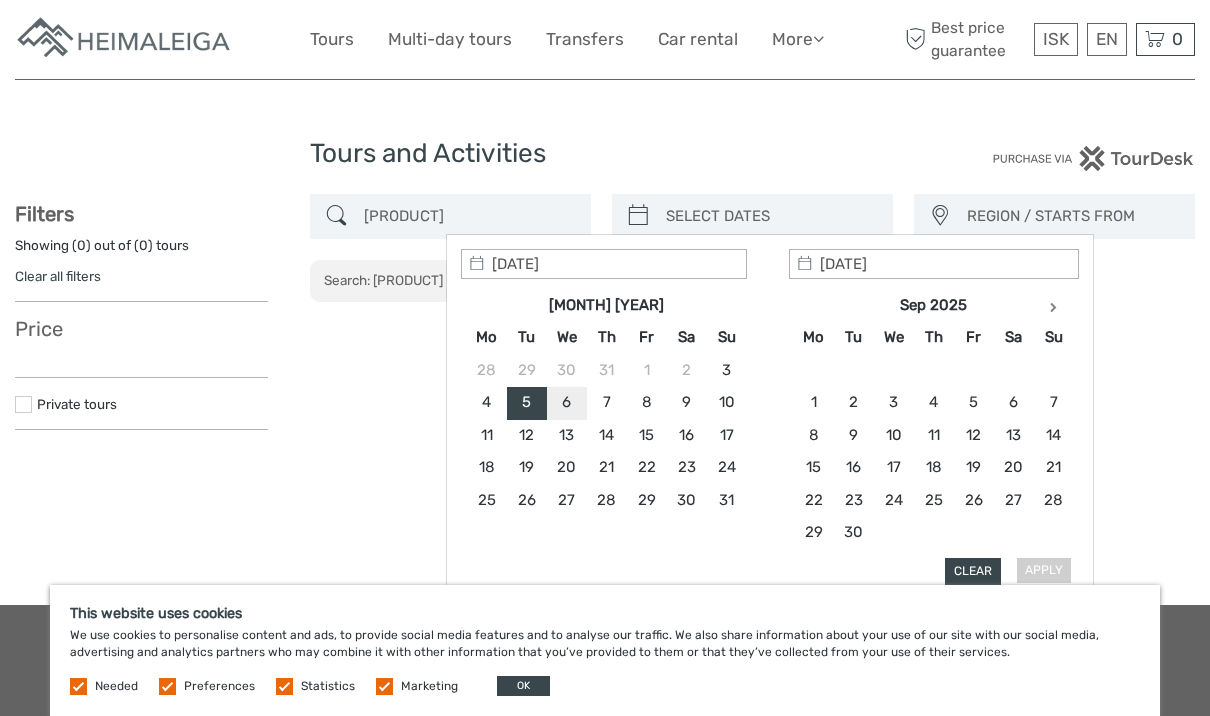 type on "05/08/2025" 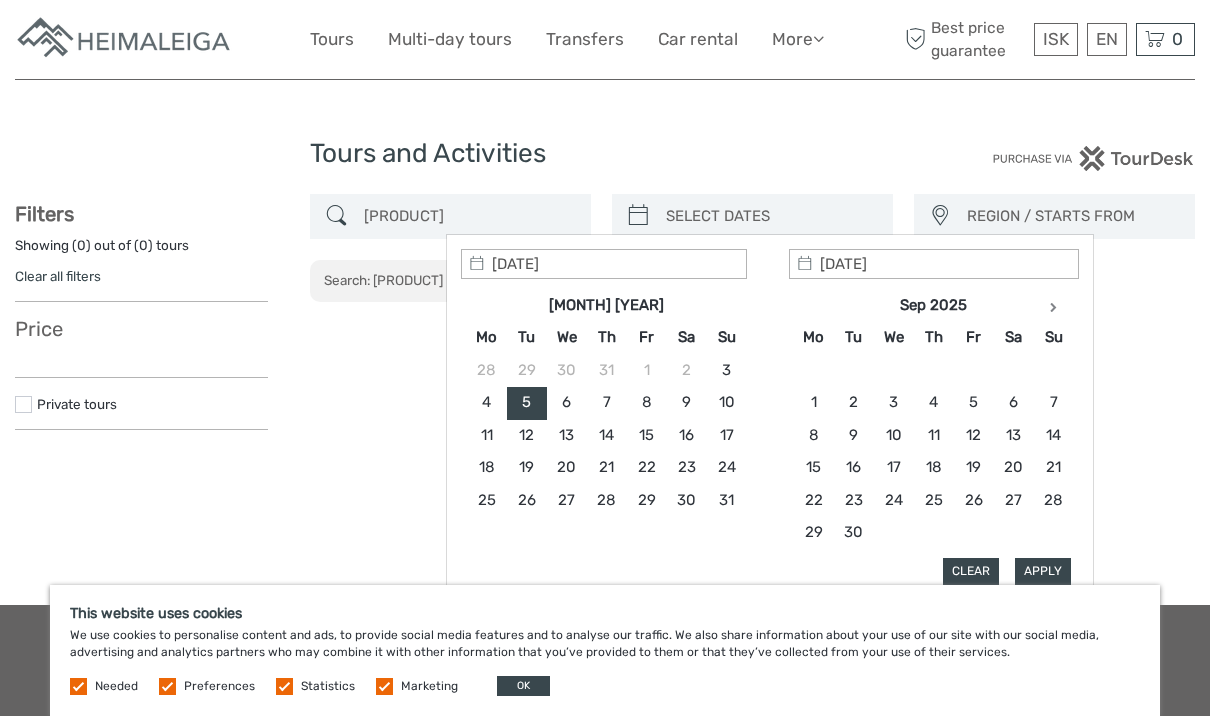 type on "05/08/2025" 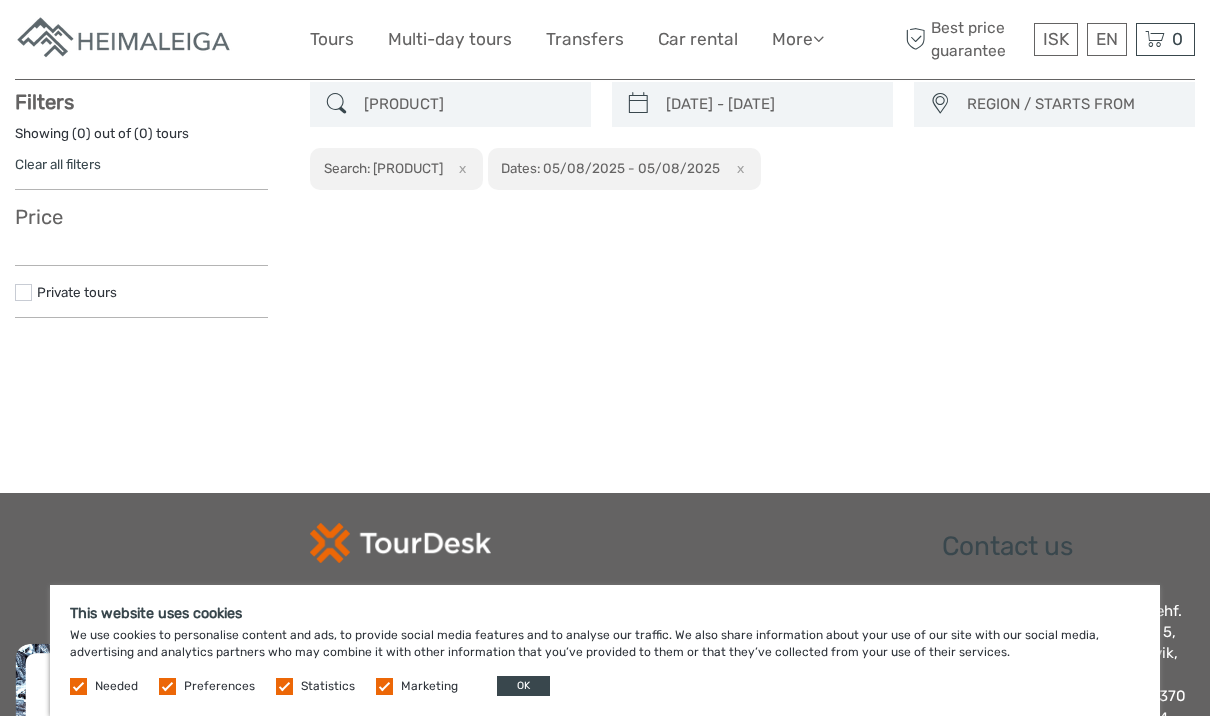 scroll, scrollTop: 113, scrollLeft: 0, axis: vertical 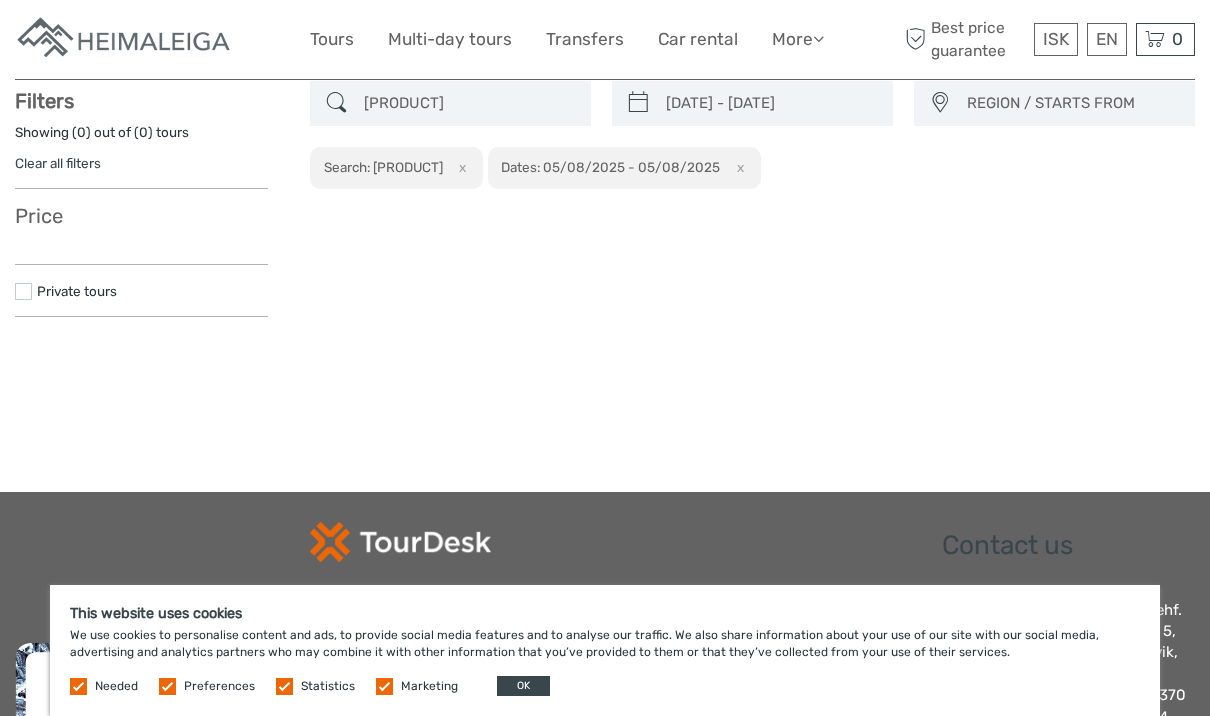 click on "Dates: 05/08/2025 - 05/08/2025
x" at bounding box center [624, 168] 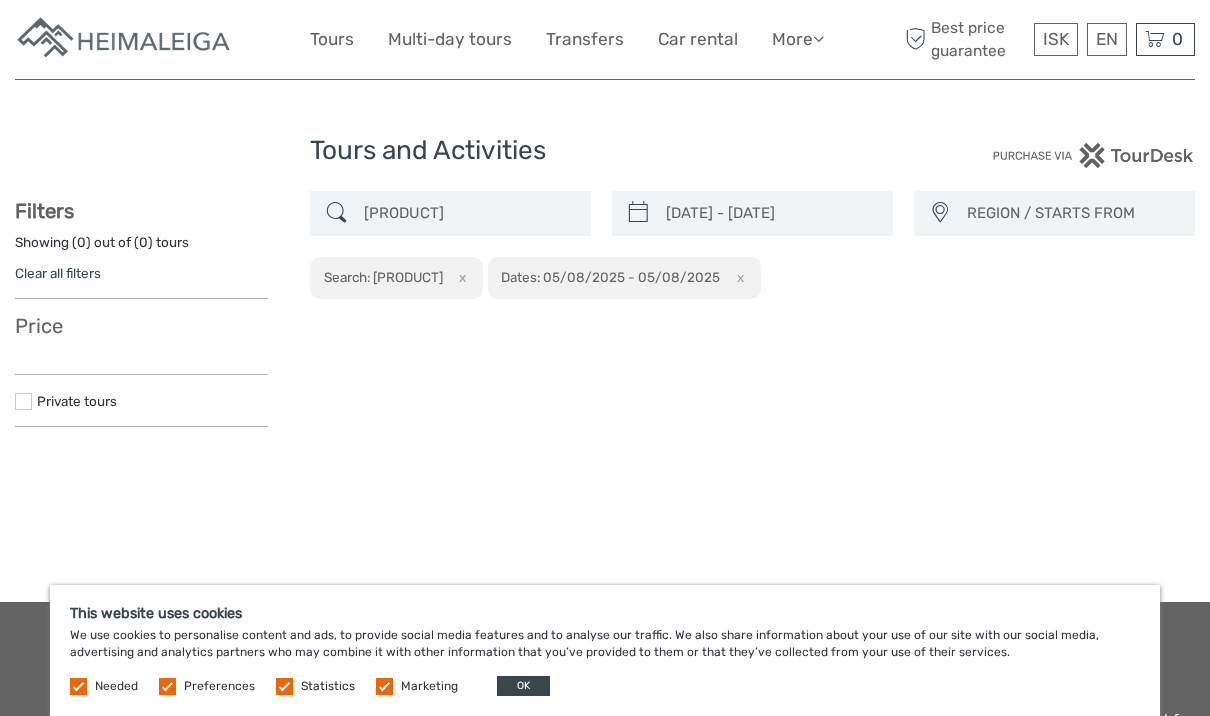 scroll, scrollTop: 0, scrollLeft: 0, axis: both 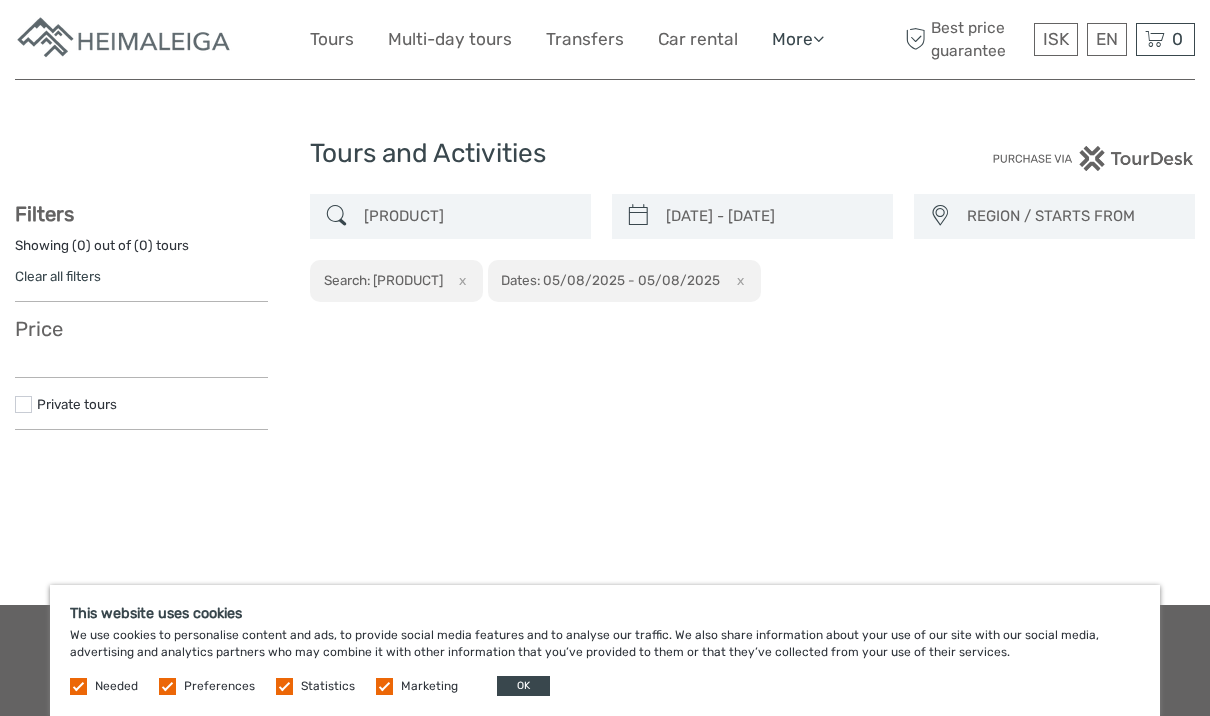 click on "More" at bounding box center (798, 39) 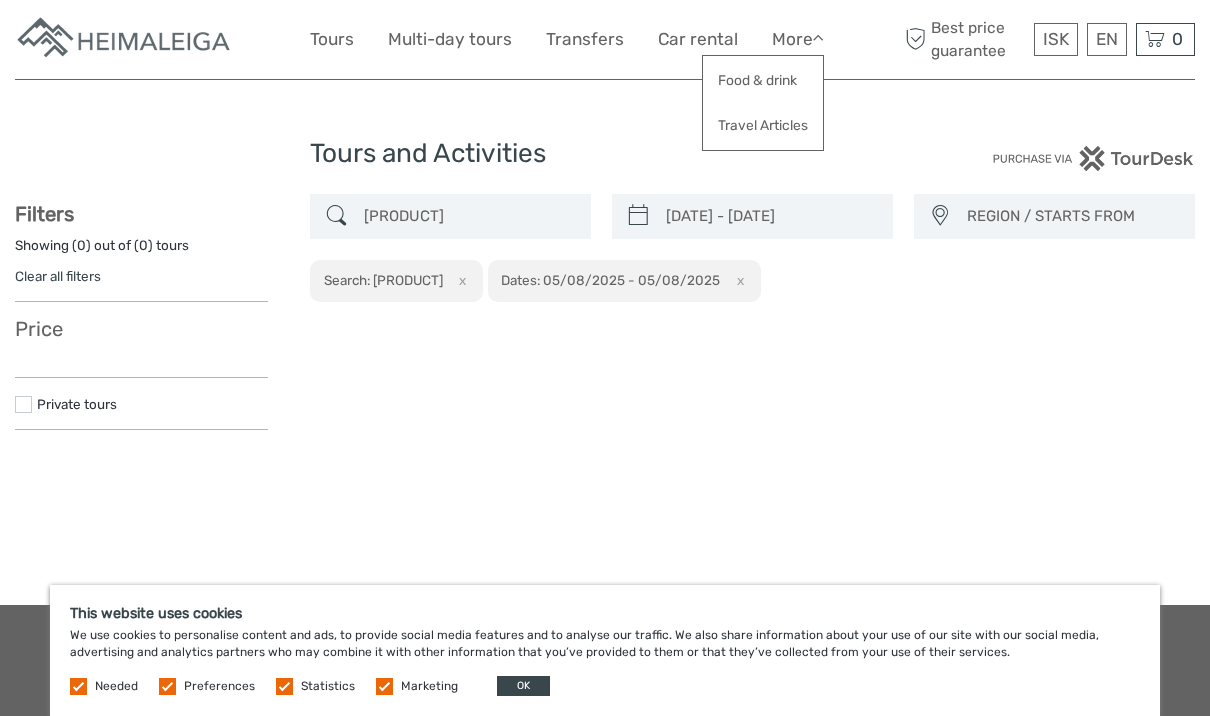 click at bounding box center [125, 39] 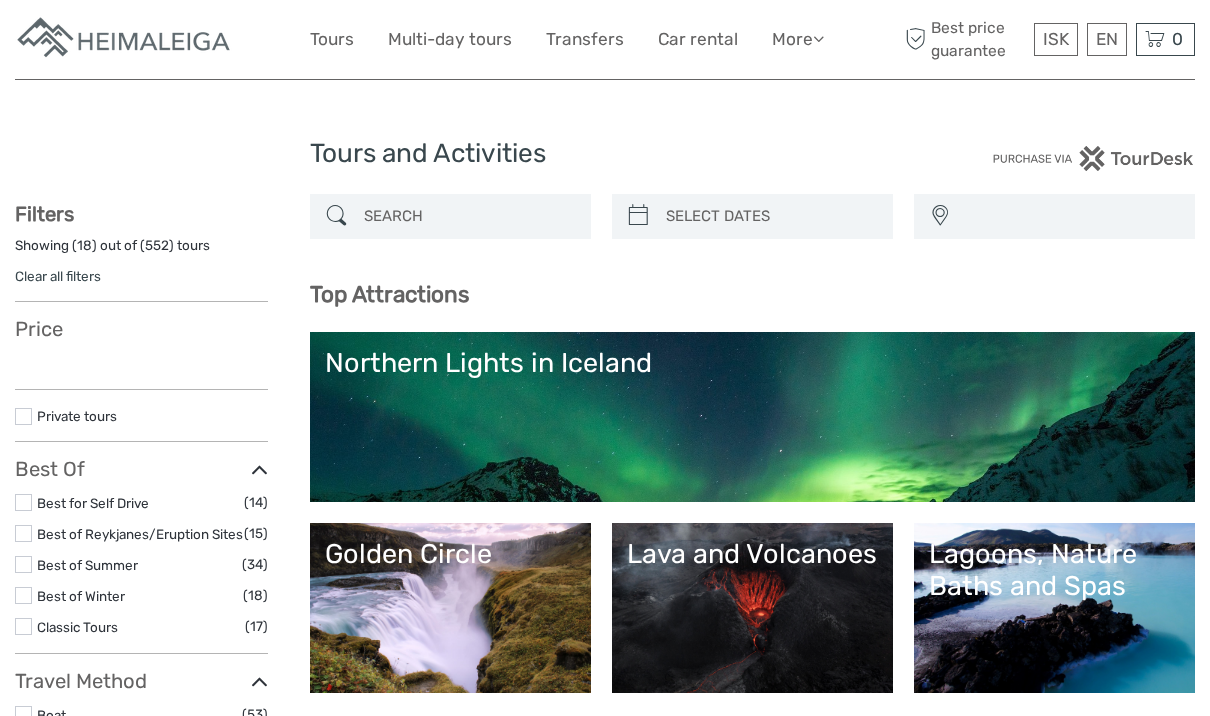 select 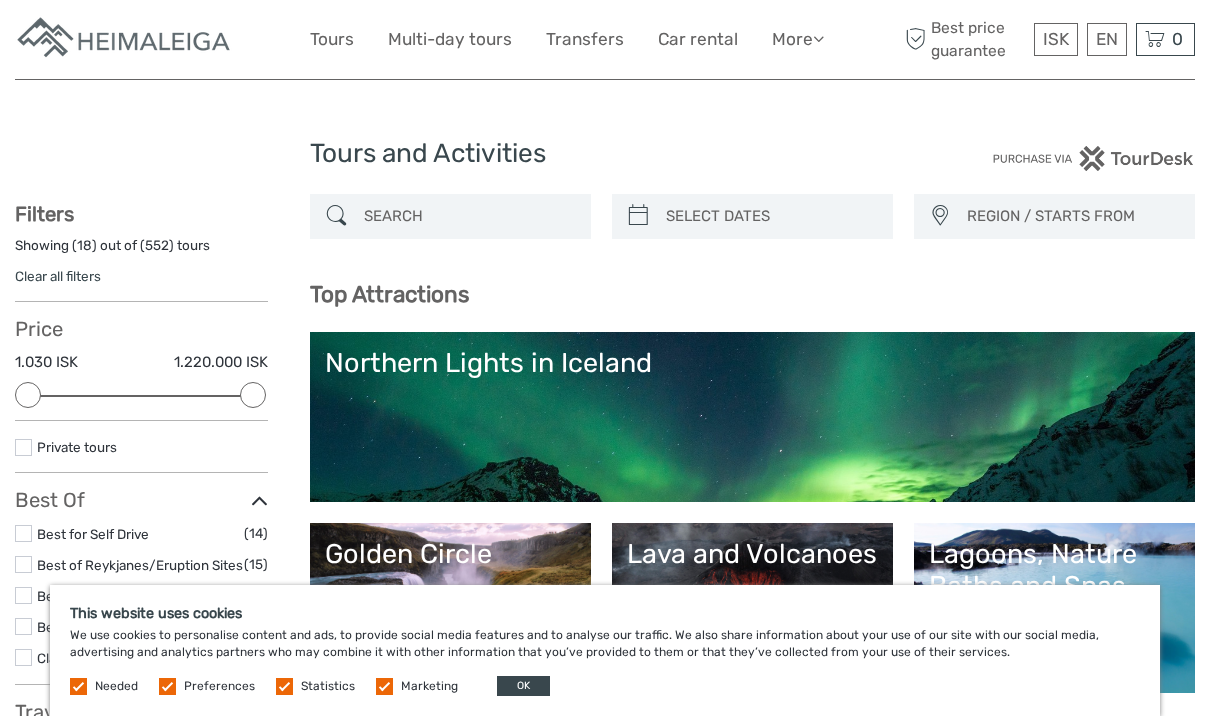 scroll, scrollTop: 73, scrollLeft: 0, axis: vertical 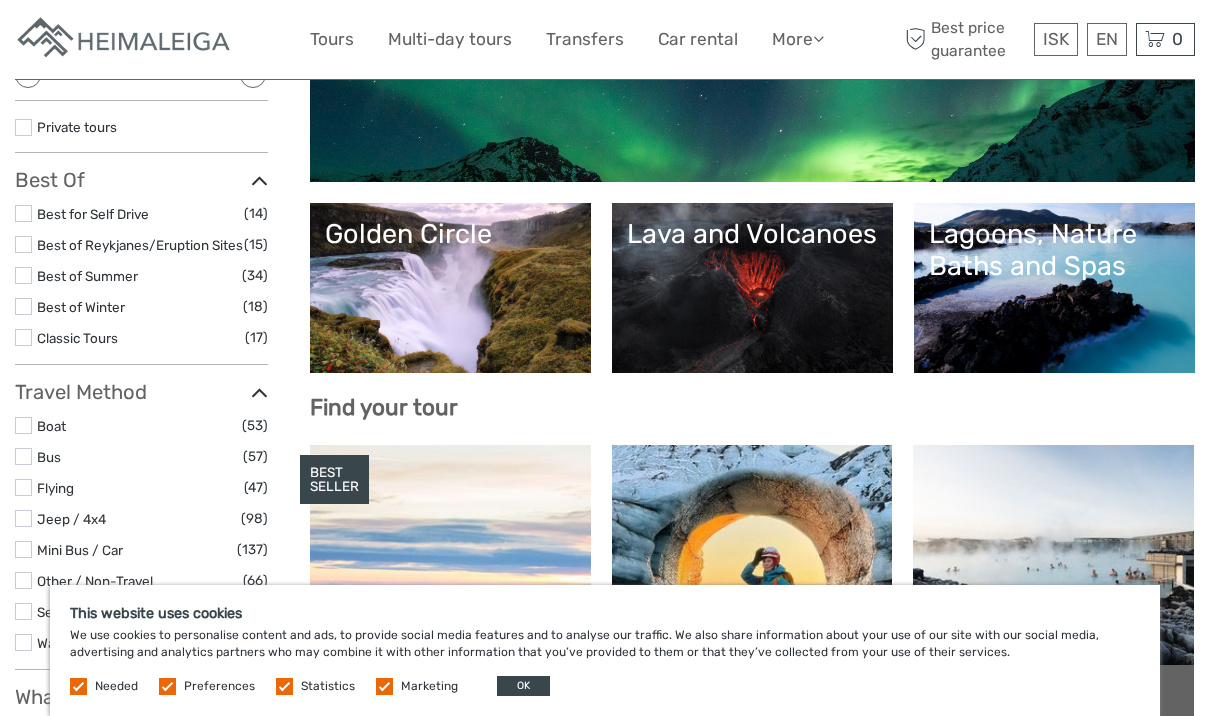 click on "Lagoons, Nature Baths and Spas" at bounding box center [1054, 288] 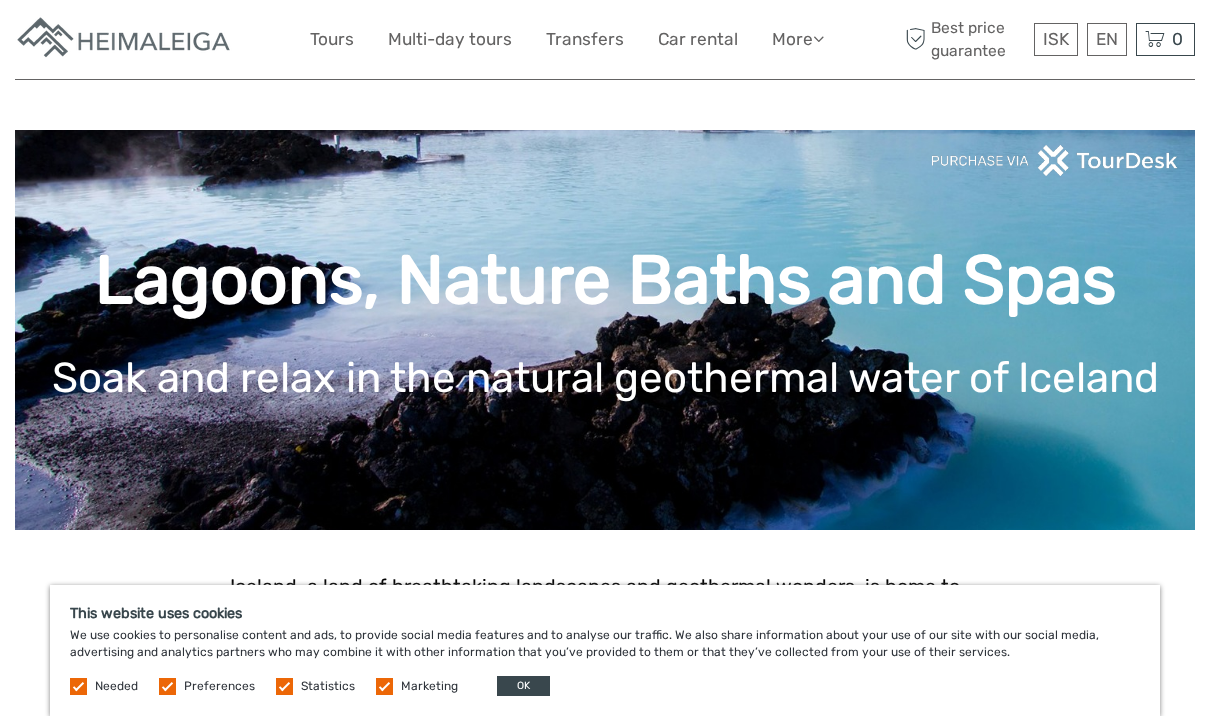 scroll, scrollTop: 11, scrollLeft: 0, axis: vertical 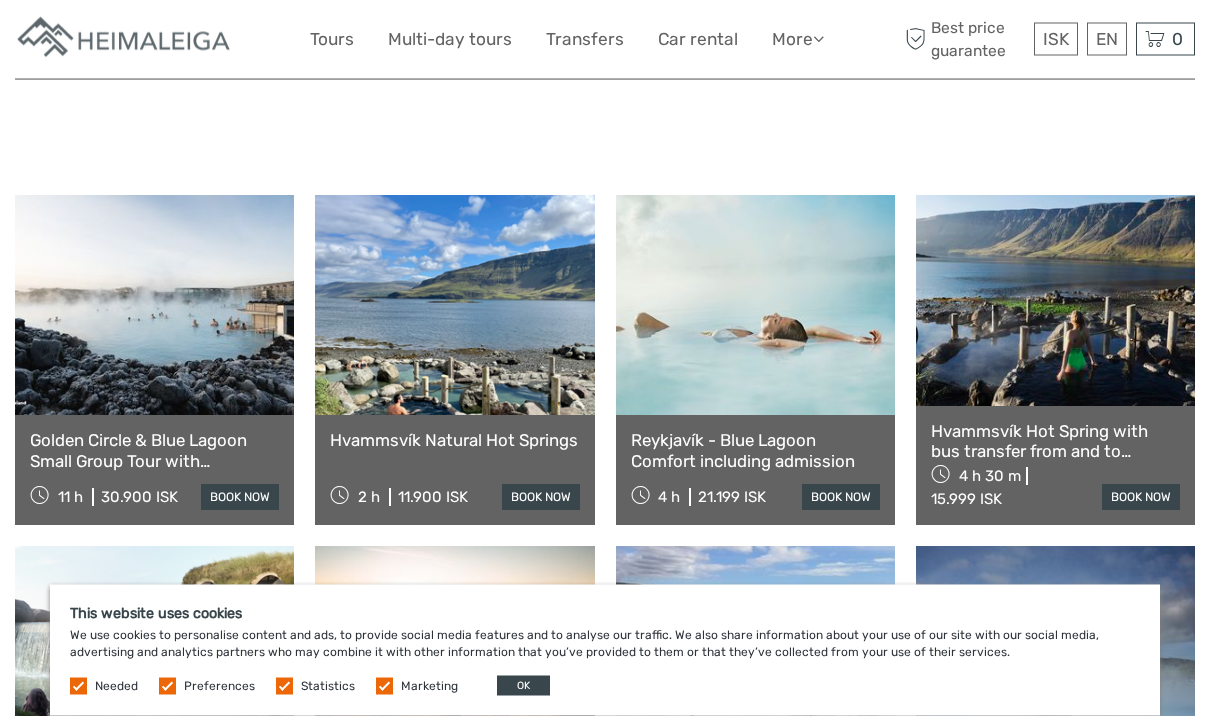 click on "Reykjavík - Blue Lagoon Comfort including admission" at bounding box center (755, 451) 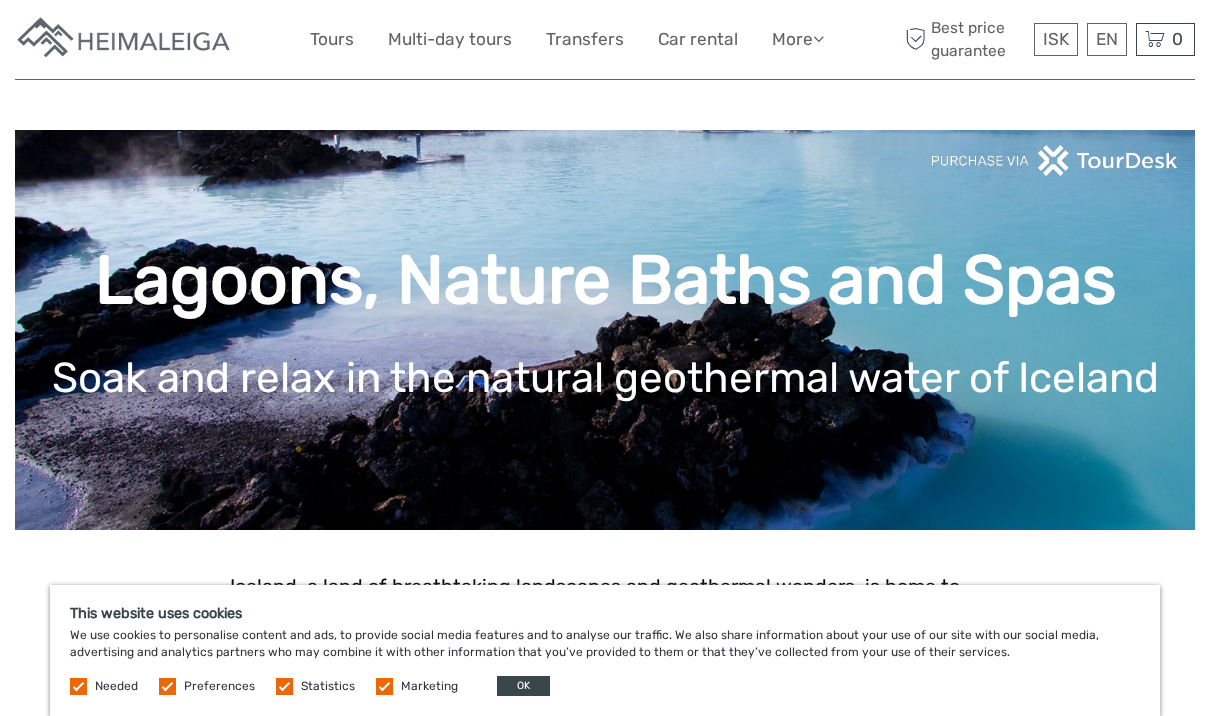 scroll, scrollTop: 792, scrollLeft: 0, axis: vertical 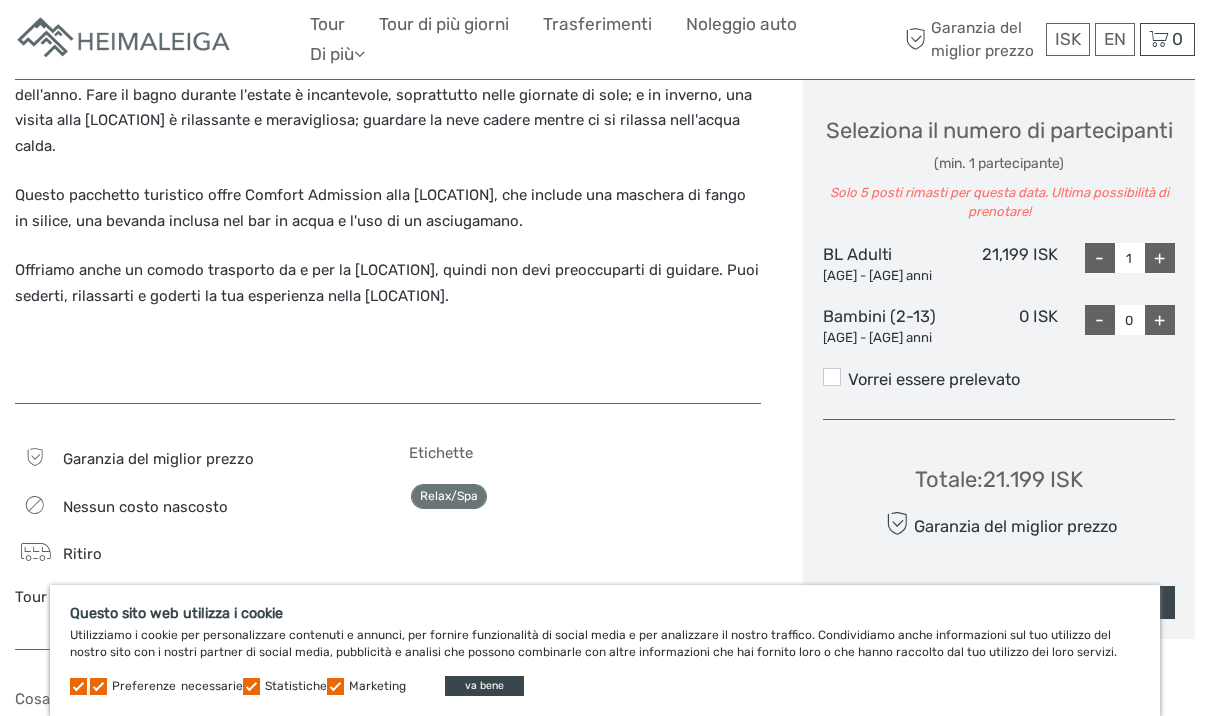 click on "+" at bounding box center (1160, 258) 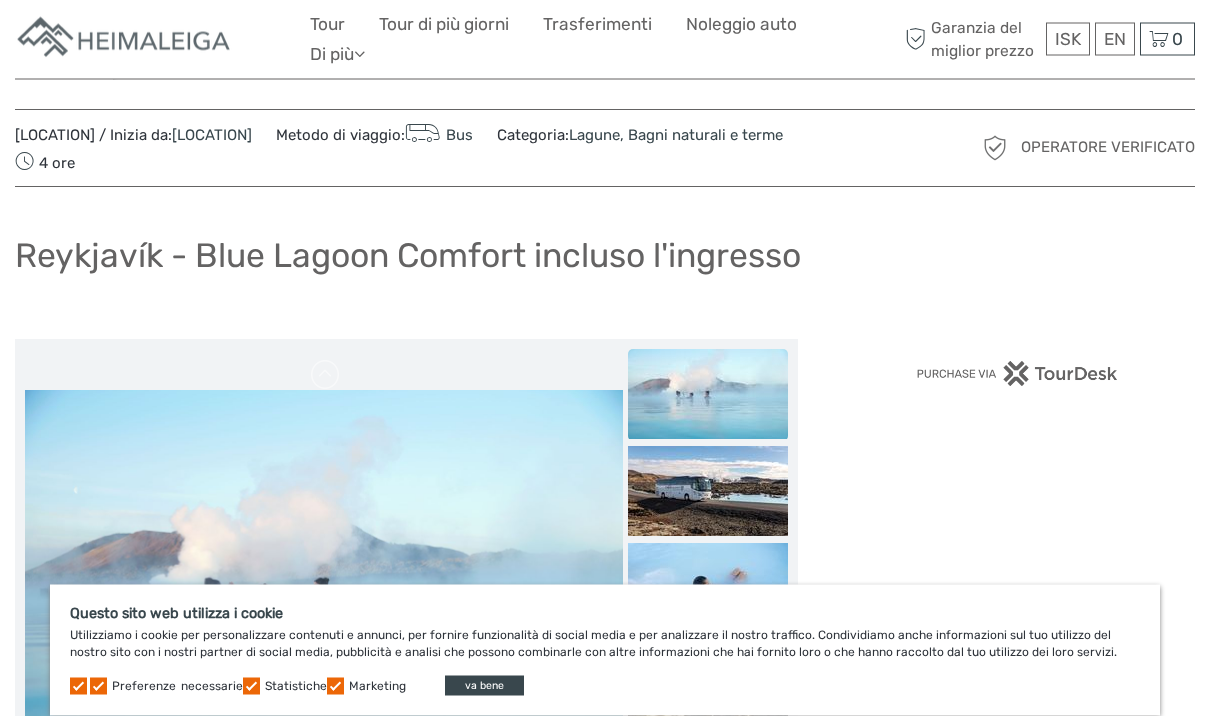 scroll, scrollTop: 0, scrollLeft: 0, axis: both 